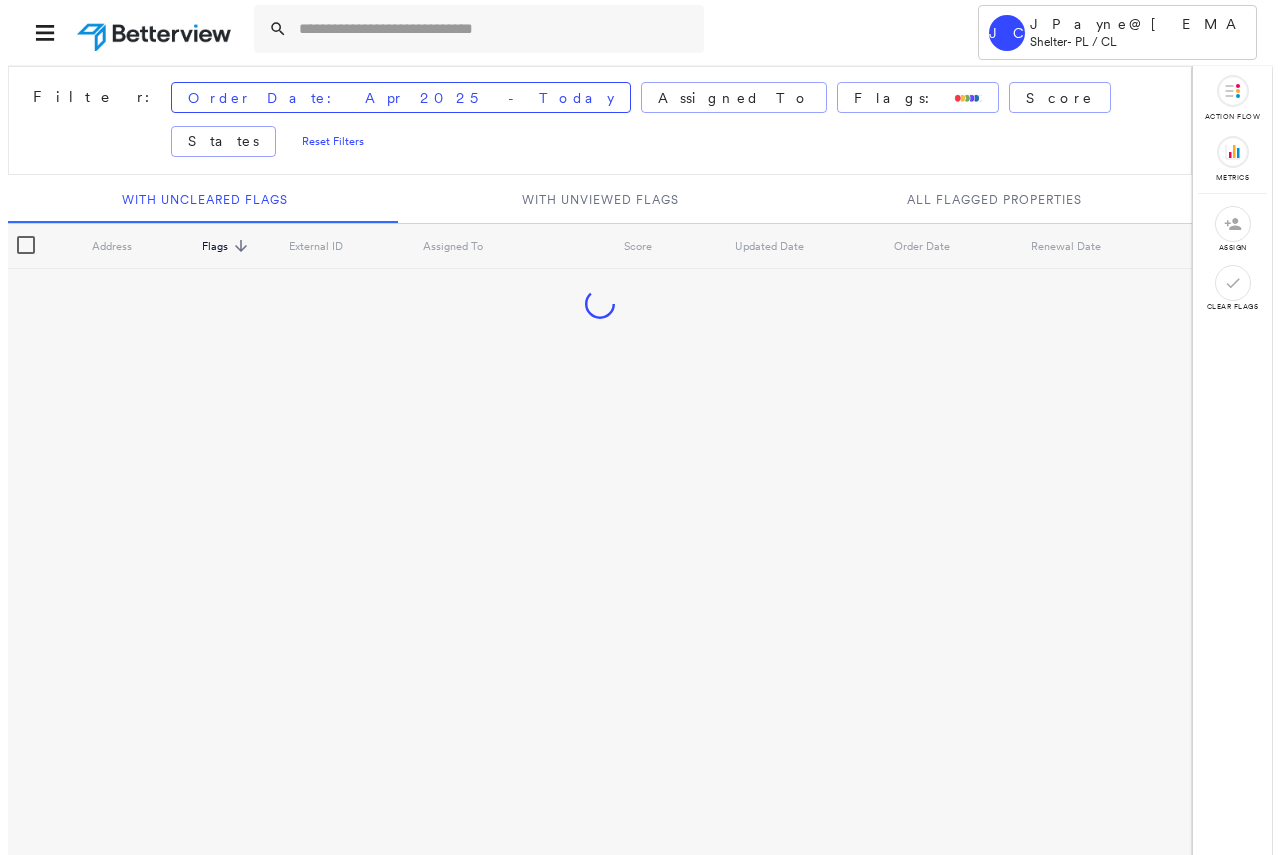 scroll, scrollTop: 0, scrollLeft: 0, axis: both 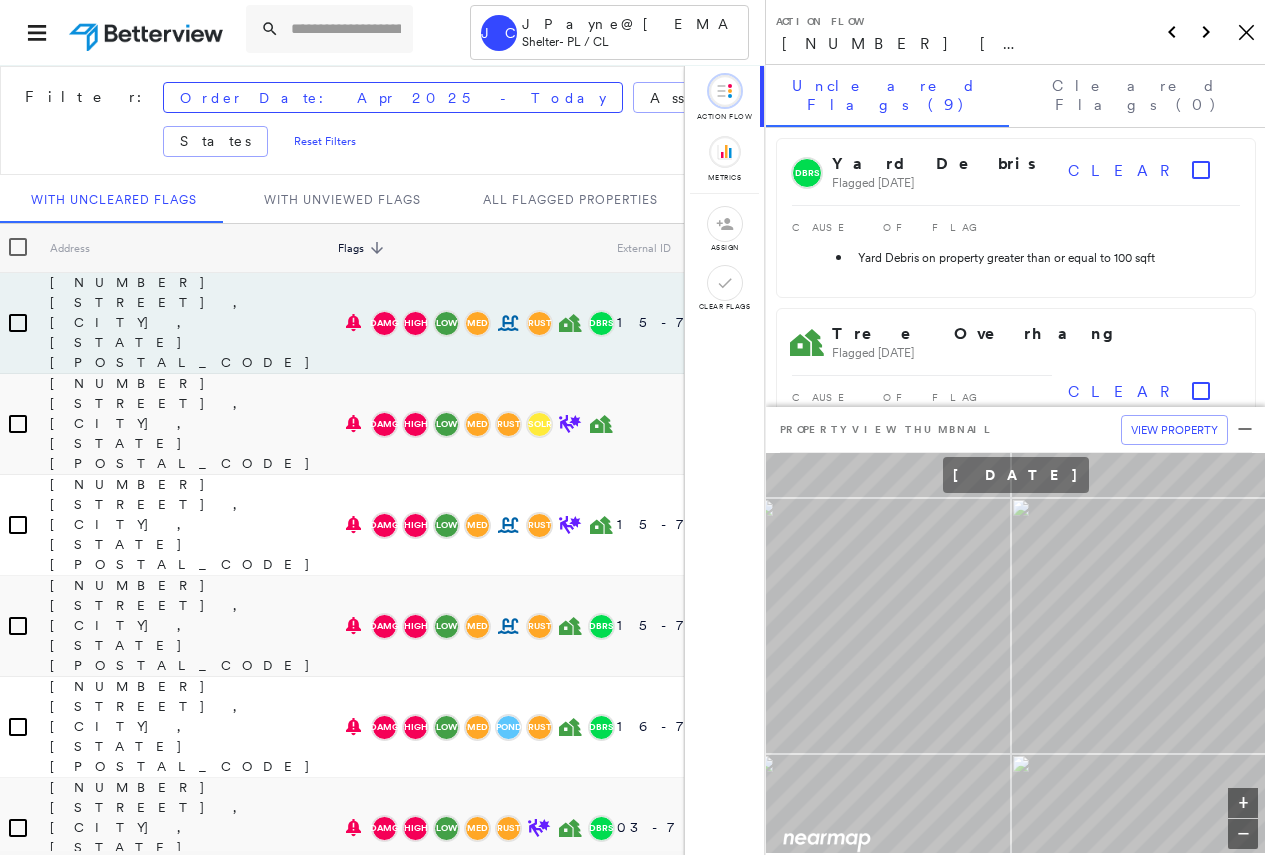click 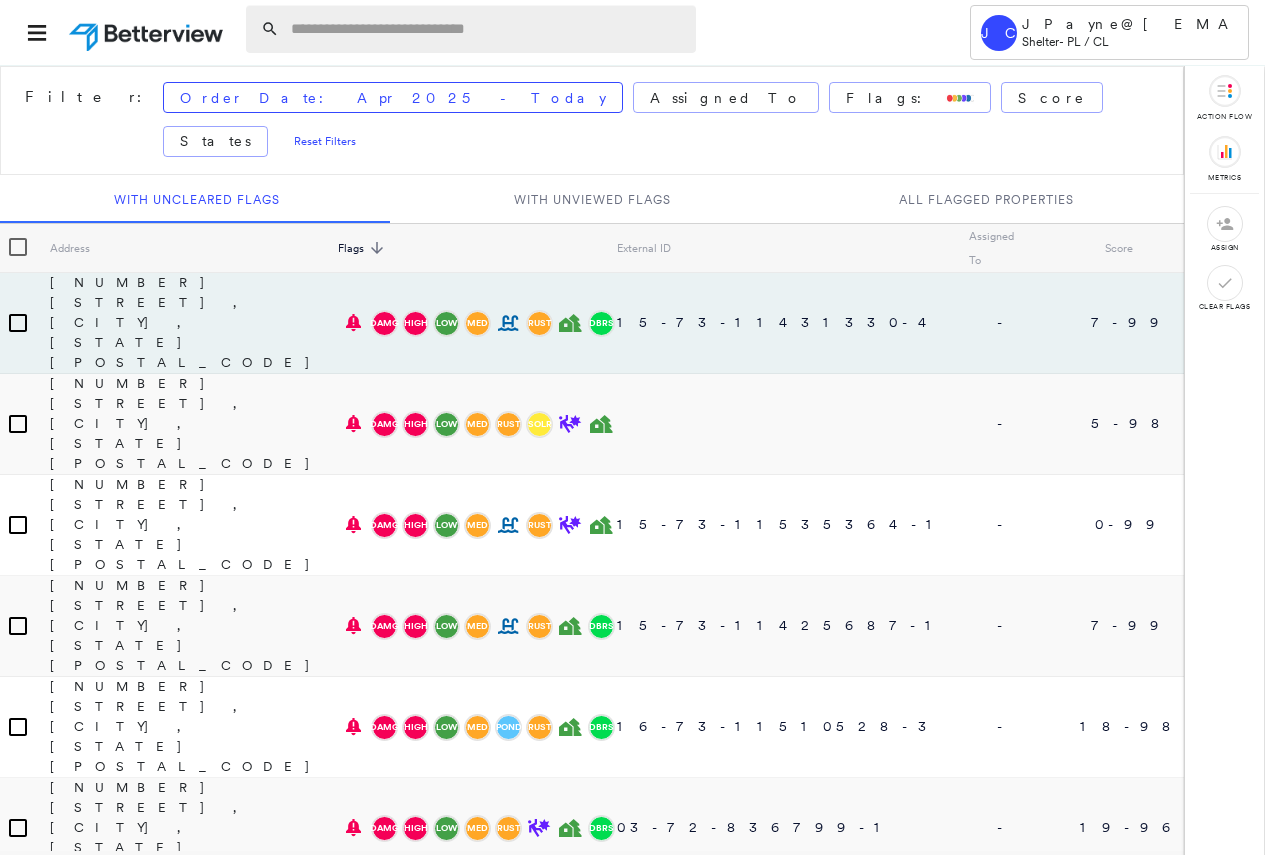 click at bounding box center [487, 29] 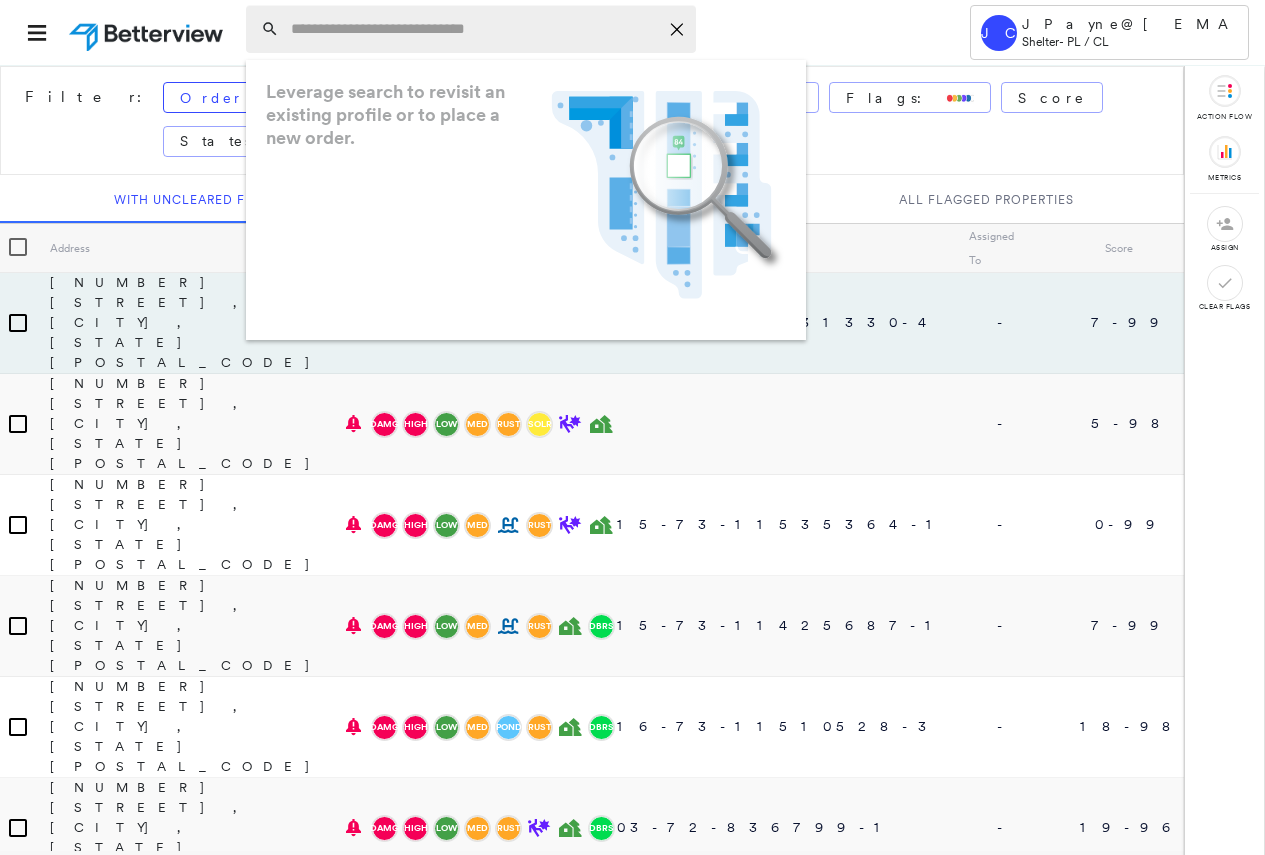 paste on "**********" 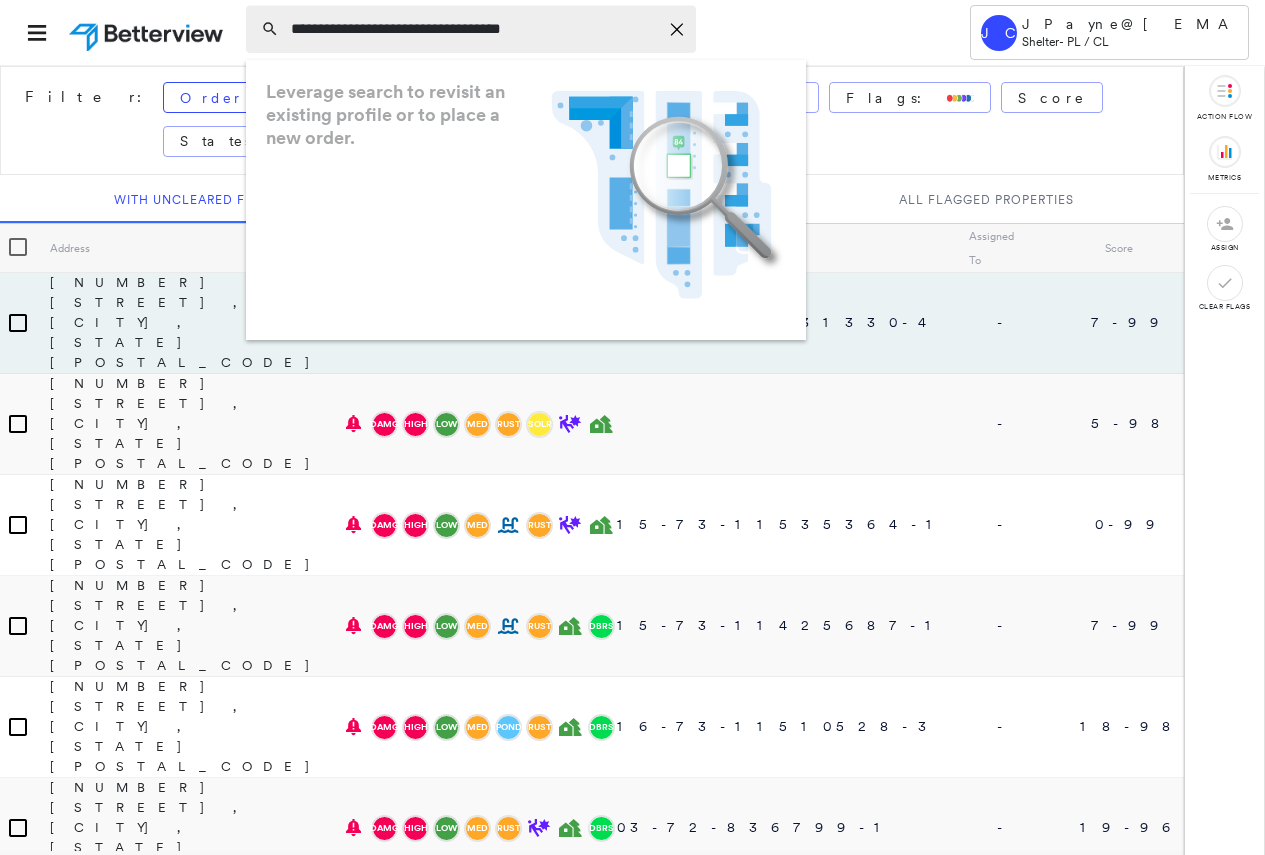 click on "**********" at bounding box center (474, 29) 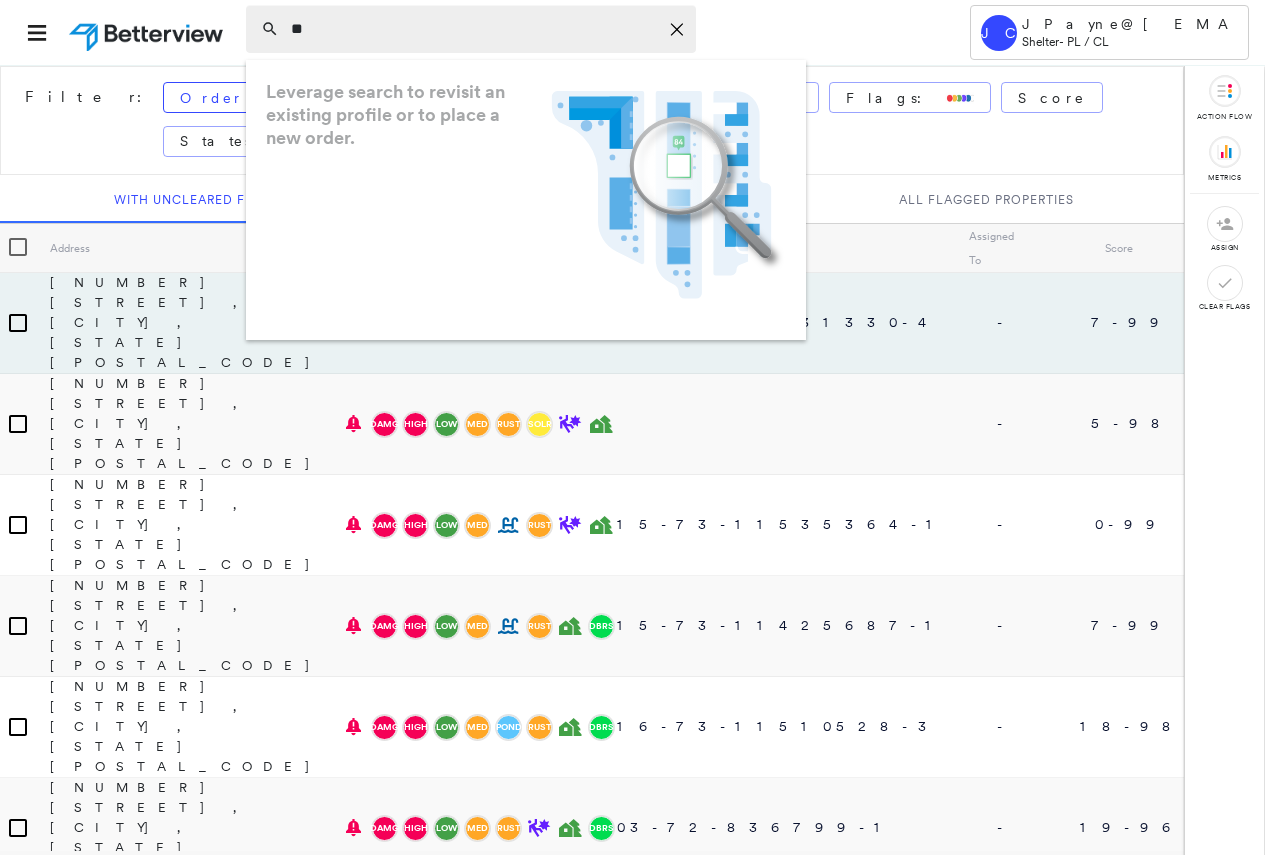 type on "*" 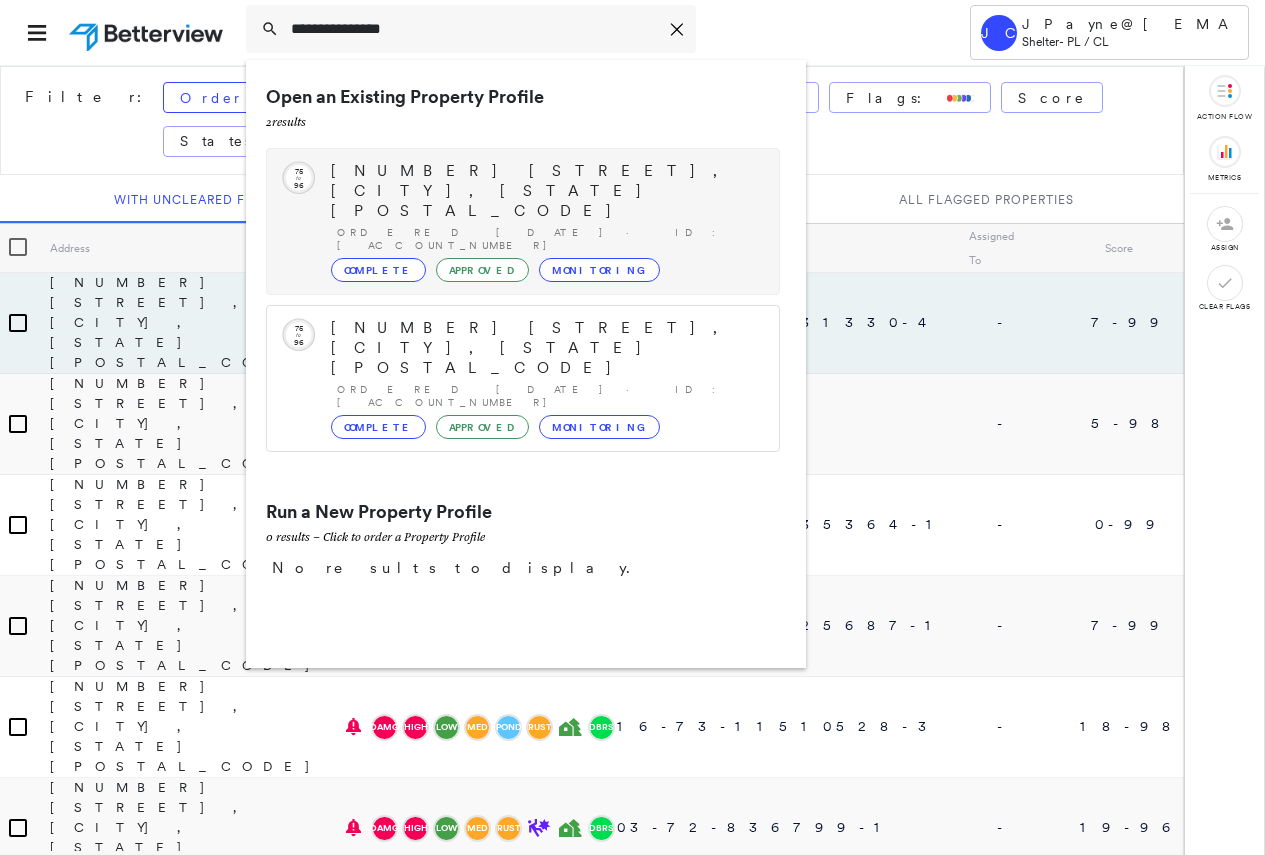 type on "**********" 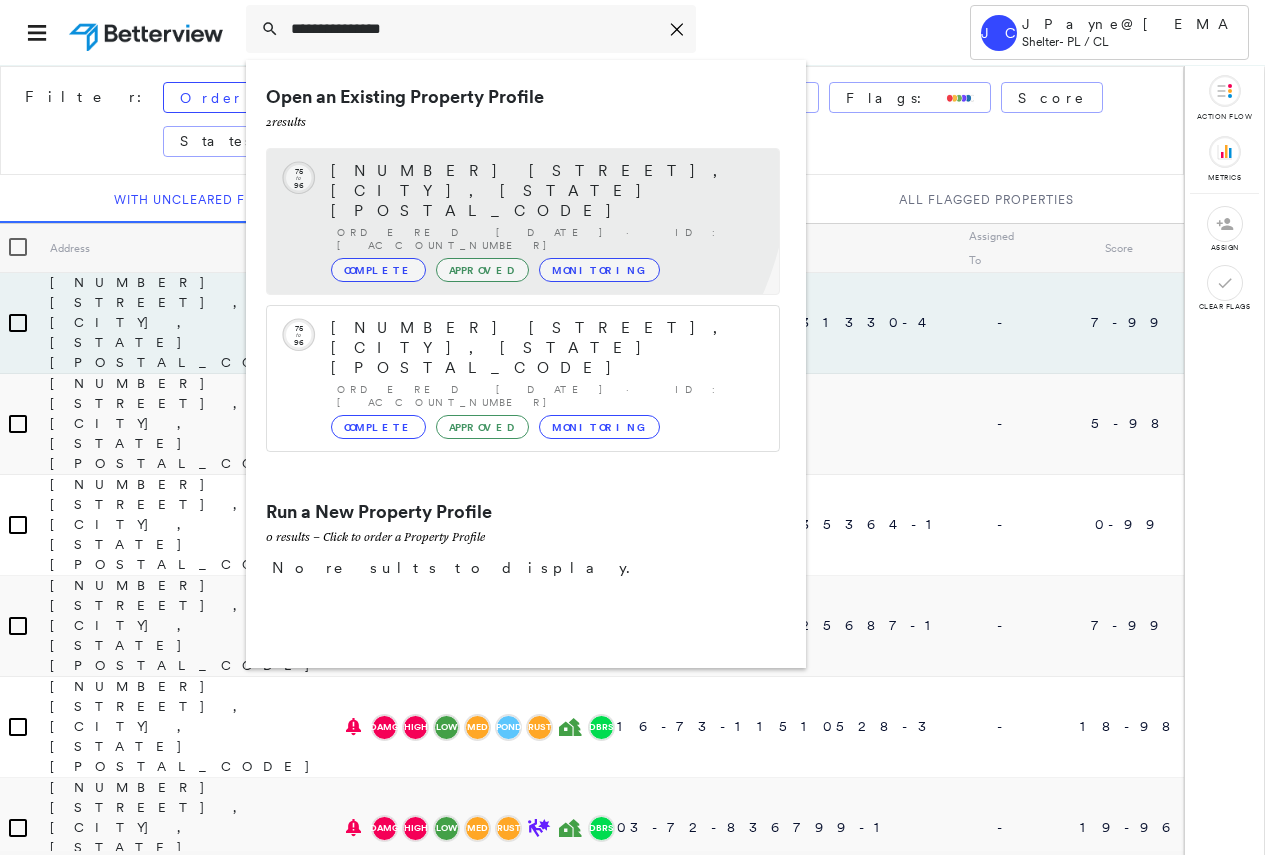 click on "[NUMBER] [STREET], [CITY], [STATE] [POSTAL_CODE]" at bounding box center [545, 191] 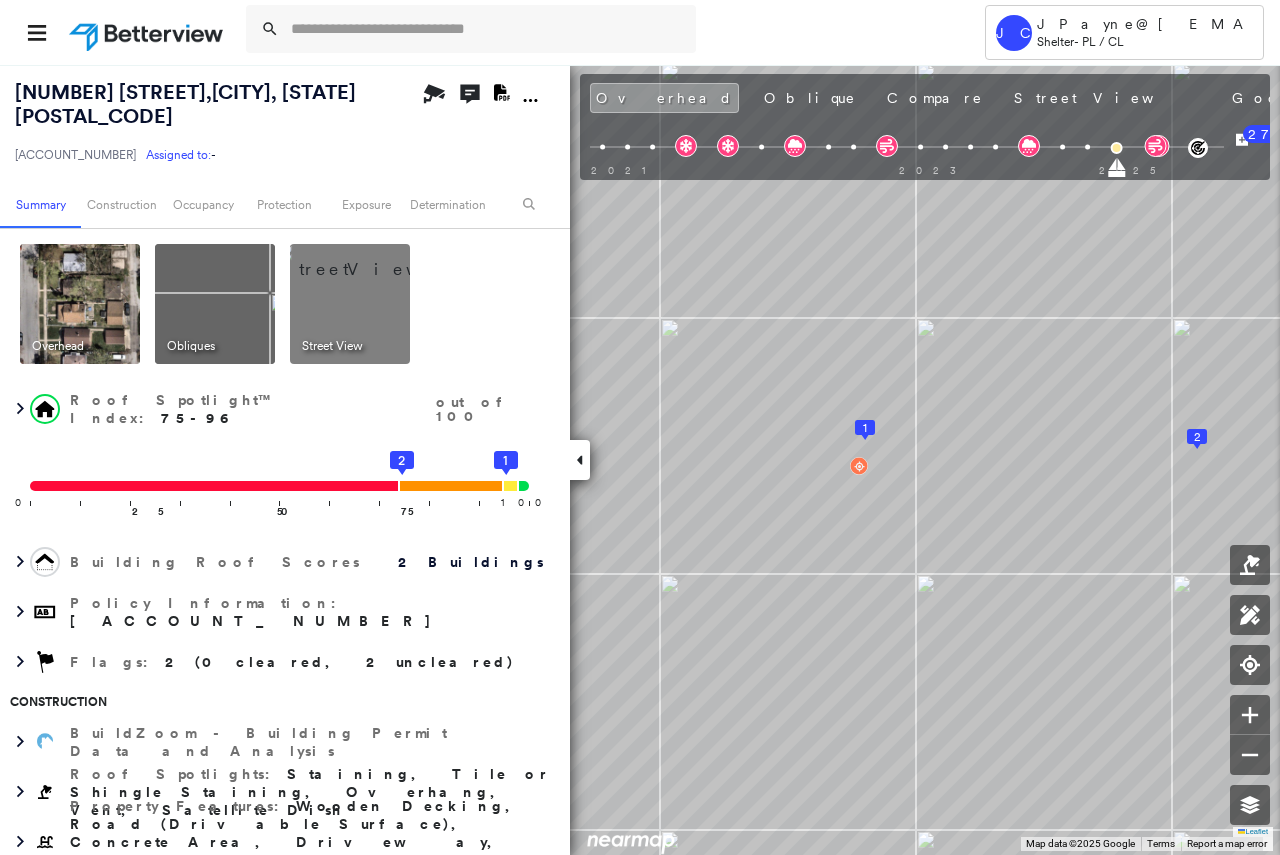 click at bounding box center (215, 304) 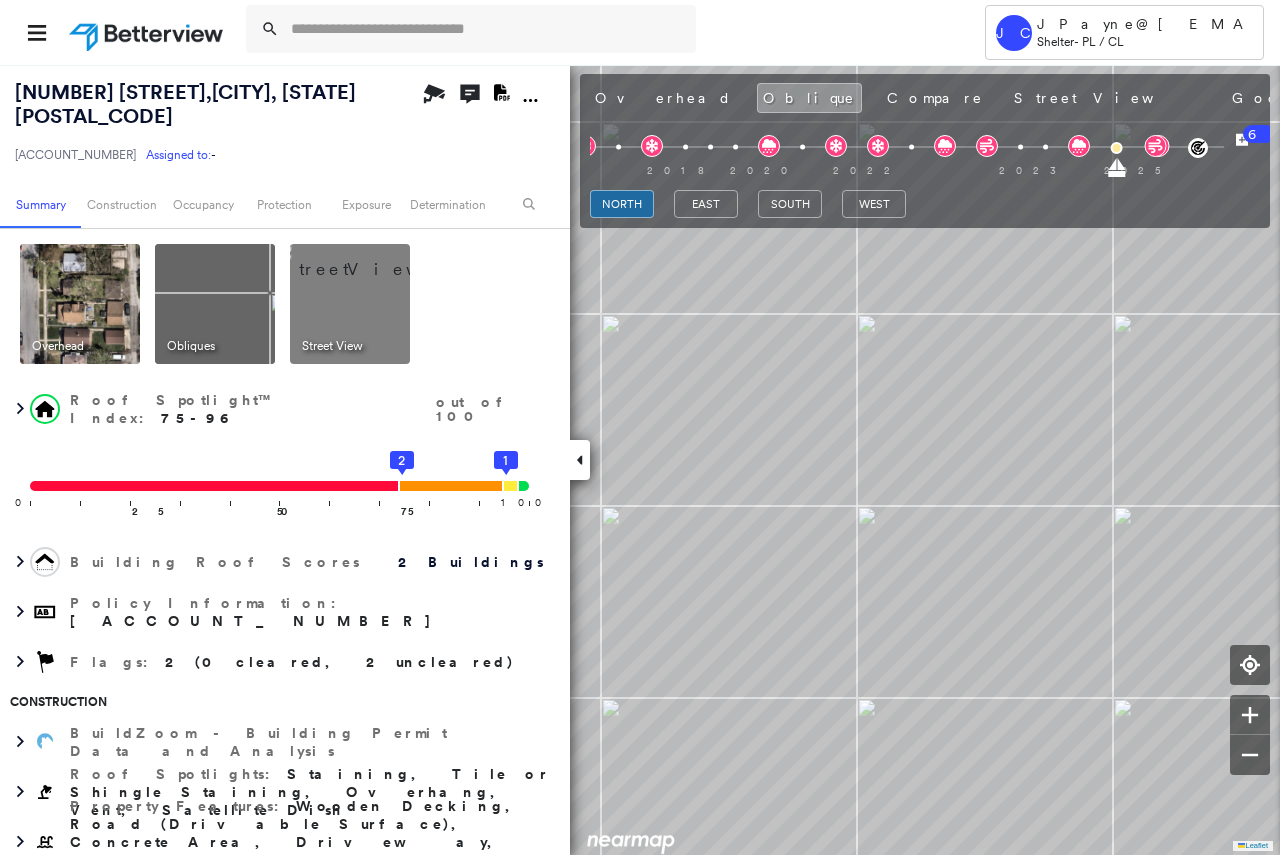 click at bounding box center (80, 304) 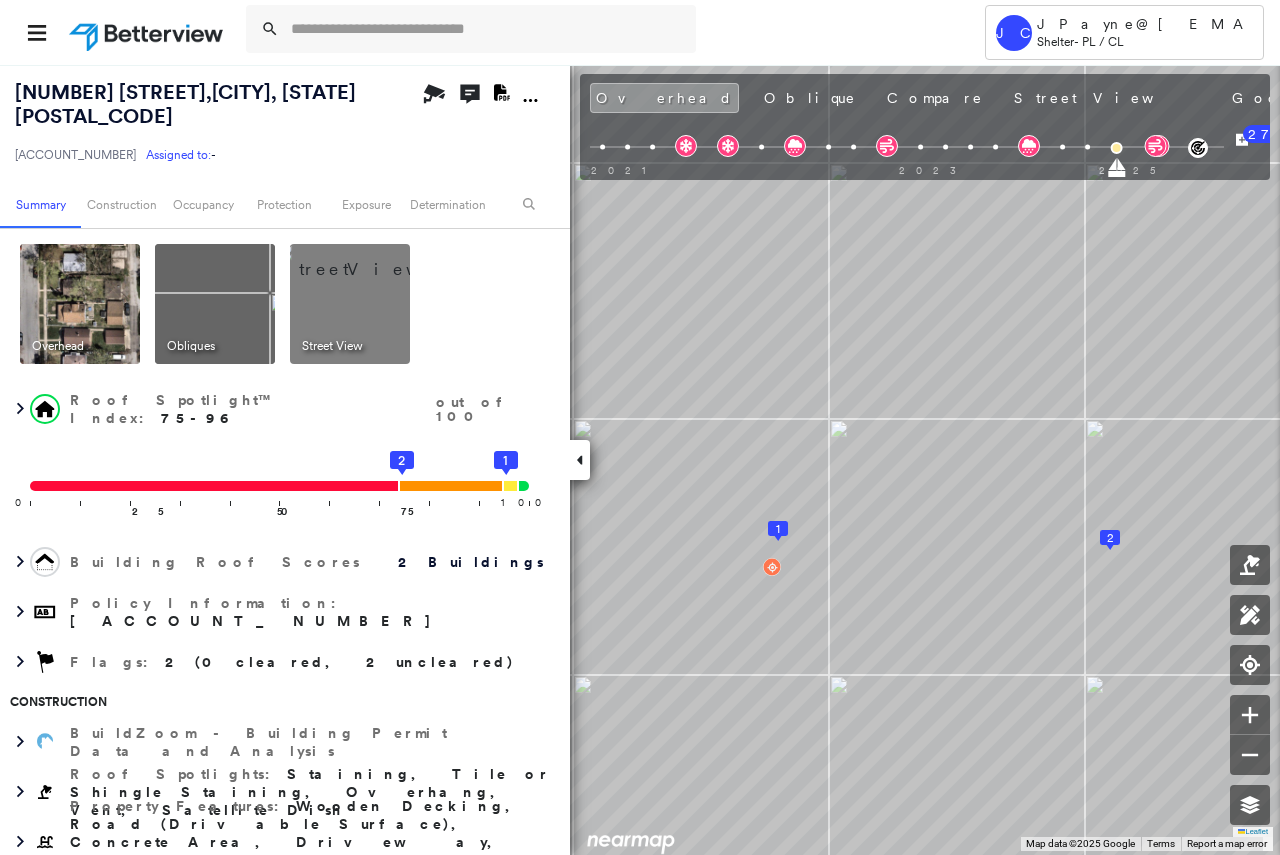 click at bounding box center [374, 259] 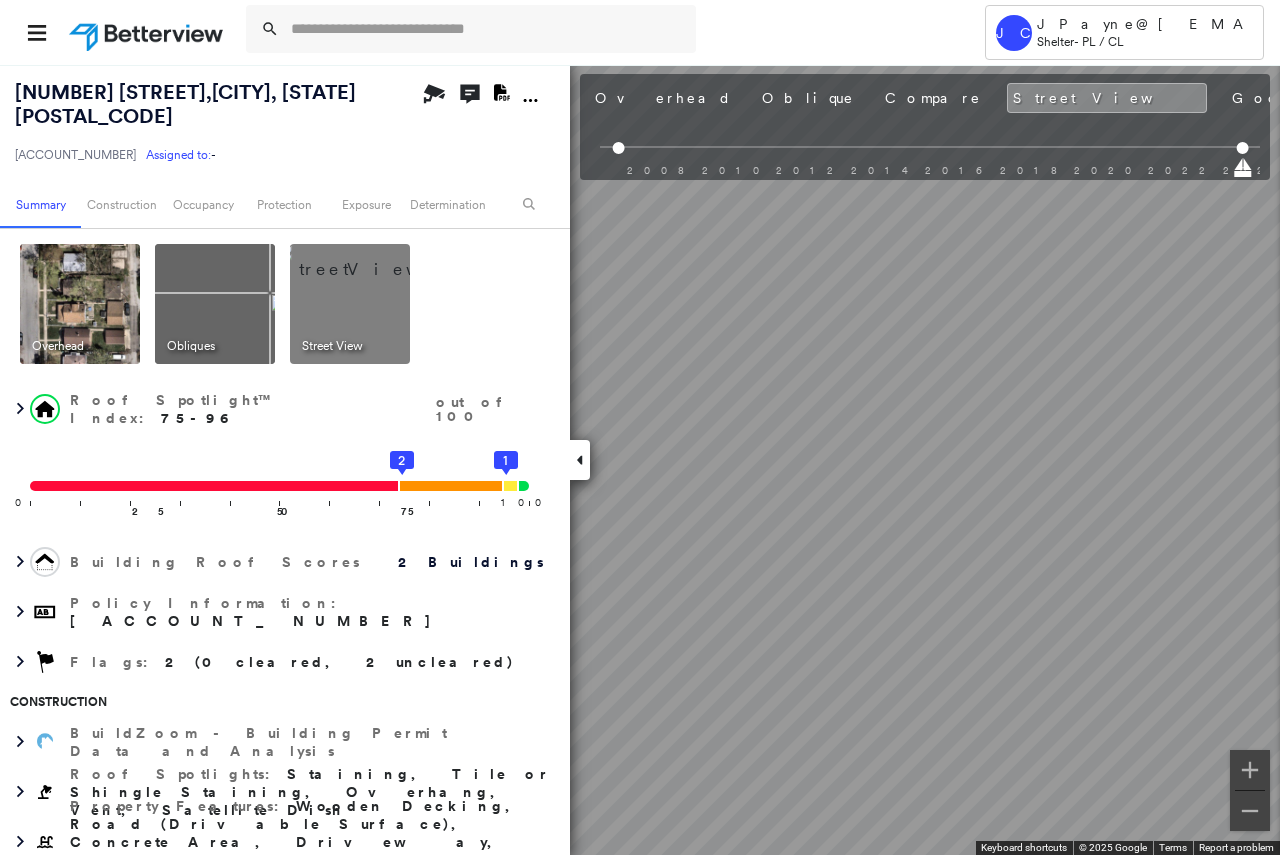 click on "Tower JC JPayne@[EMAIL] [COMPANY]  -   PL / CL [NUMBER] [STREET] ,  [CITY], [STATE] [POSTAL_CODE] [ACCOUNT_NUMBER] Assigned to:  - Assigned to:  - [ACCOUNT_NUMBER] Assigned to:  - Open Comments Download PDF Report Summary Construction Occupancy Protection Exposure Determination Overhead Obliques Street View Roof Spotlight™ Index :  75-96 out of 100 0 100 25 50 75 2 1 Building Roof Scores 2 Buildings Policy Information :  [ACCOUNT_NUMBER] Flags :  2 (0 cleared, 2 uncleared) Construction BuildZoom - Building Permit Data and Analysis Roof Spotlights :  Staining, Tile or Shingle Staining, Overhang, Vent, Satellite Dish Property Features :  Wooden Decking, Road (Drivable Surface), Concrete Area, Driveway, Maintained Lawn and 2 more Roof Age :  All Buildings greater than 10 years old. 1 Building 1 :  10+ years 2 Building 2 :  10+ years Roof Size & Shape :  2 buildings  Occupancy Place Detail Protection Exposure Fire Path FEMA Risk Index Wind Claim Predictor: Average Risk 3   out of  5 Hurricane Regional Hazard: 3" at bounding box center [640, 427] 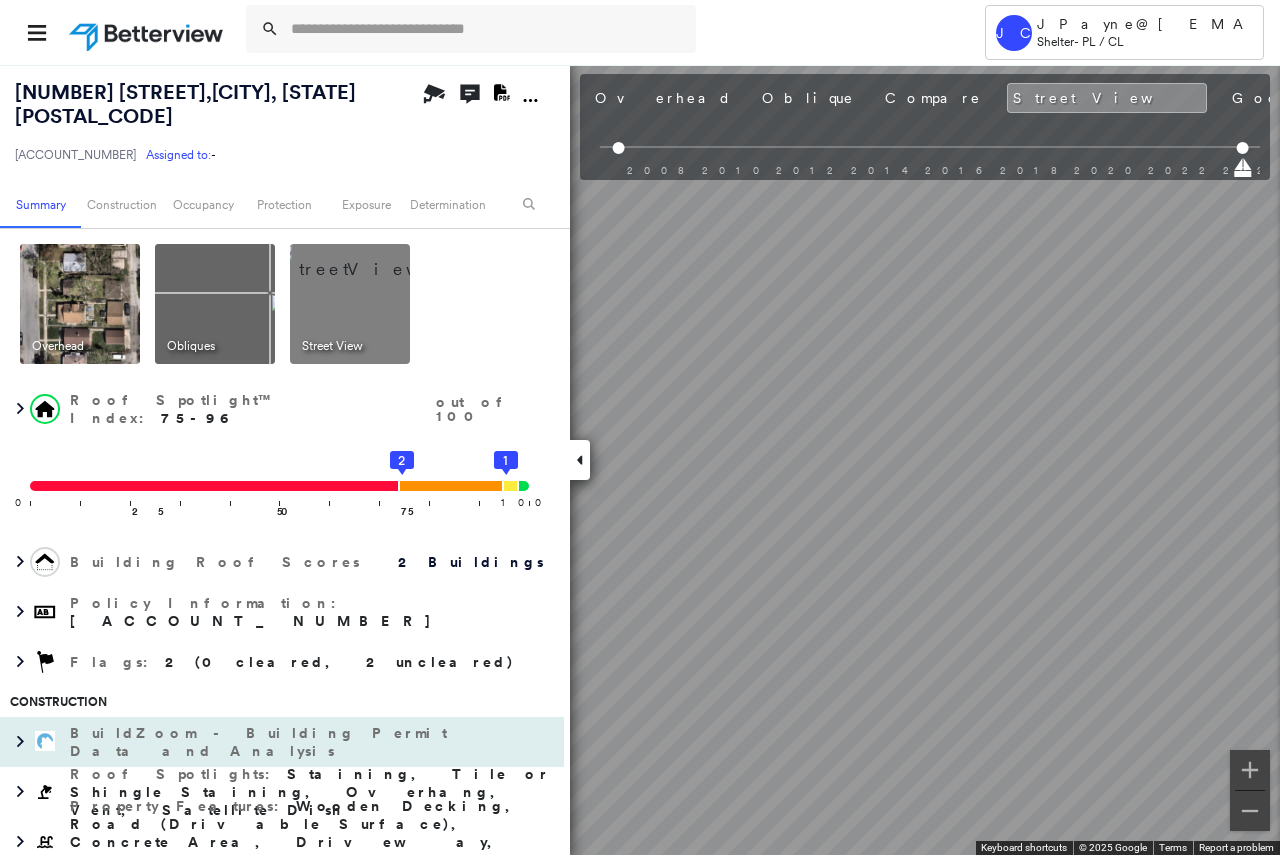 click on "[NUMBER] [STREET] ,  [CITY], [STATE] [POSTAL_CODE] [ACCOUNT_NUMBER] Assigned to:  - Assigned to:  - [ACCOUNT_NUMBER] Assigned to:  - Open Comments Download PDF Report Summary Construction Occupancy Protection Exposure Determination Overhead Obliques Street View Roof Spotlight™ Index :  75-96 out of 100 0 100 25 50 75 2 1 Building Roof Scores 2 Buildings Policy Information :  [ACCOUNT_NUMBER] Flags :  2 (0 cleared, 2 uncleared) Construction BuildZoom - Building Permit Data and Analysis Roof Spotlights :  Staining, Tile or Shingle Staining, Overhang, Vent, Satellite Dish Property Features :  Wooden Decking, Road (Drivable Surface), Concrete Area, Driveway, Maintained Lawn and 2 more Roof Age :  All Buildings greater than 10 years old. 1 Building 1 :  10+ years 2 Building 2 :  10+ years Roof Size & Shape :  2 buildings  Occupancy Place Detail Protection Exposure Fire Path FEMA Risk Index Wind Claim Predictor: Average Risk 3   out of  5 Hurricane Regional Hazard: 3   out of  5 Additional Perils Tree Fall Risk:  Present   :" at bounding box center [640, 459] 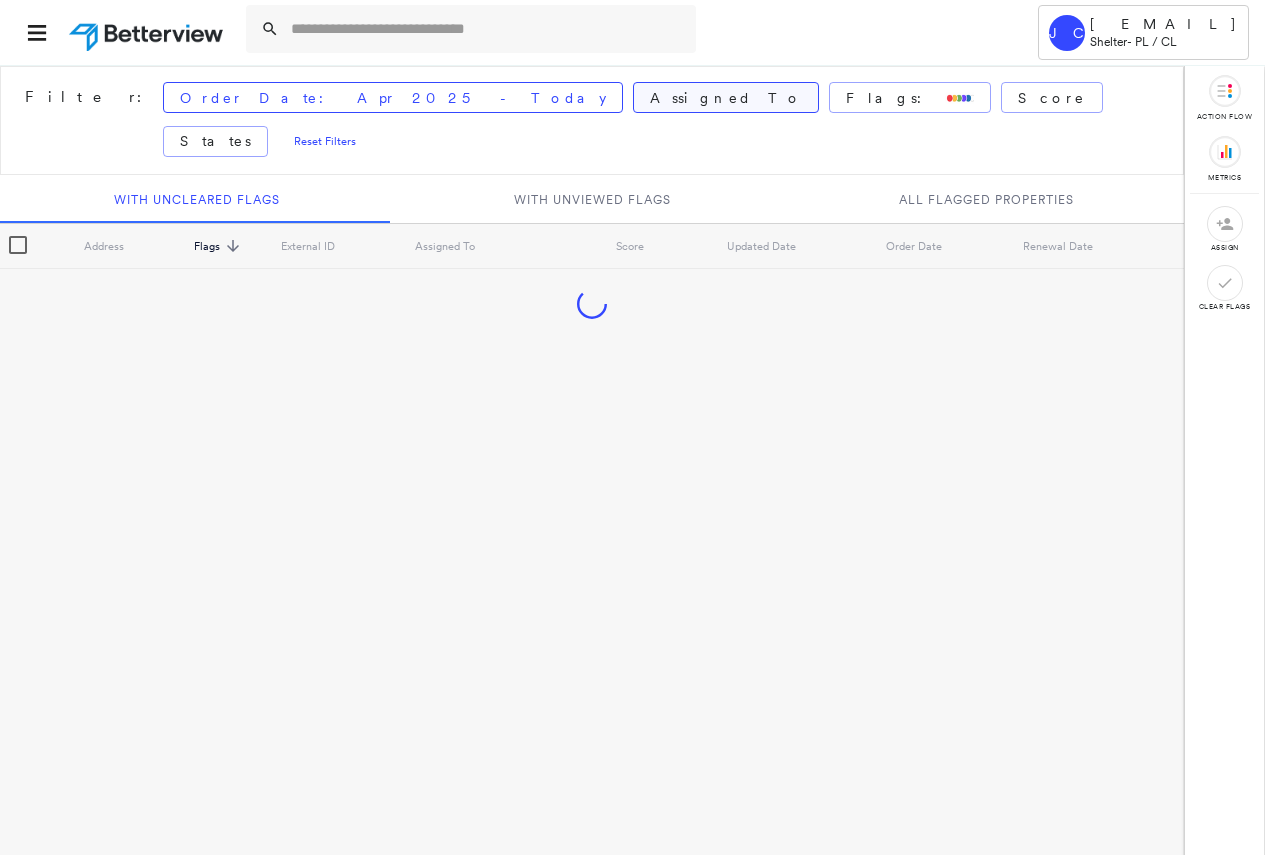 scroll, scrollTop: 0, scrollLeft: 0, axis: both 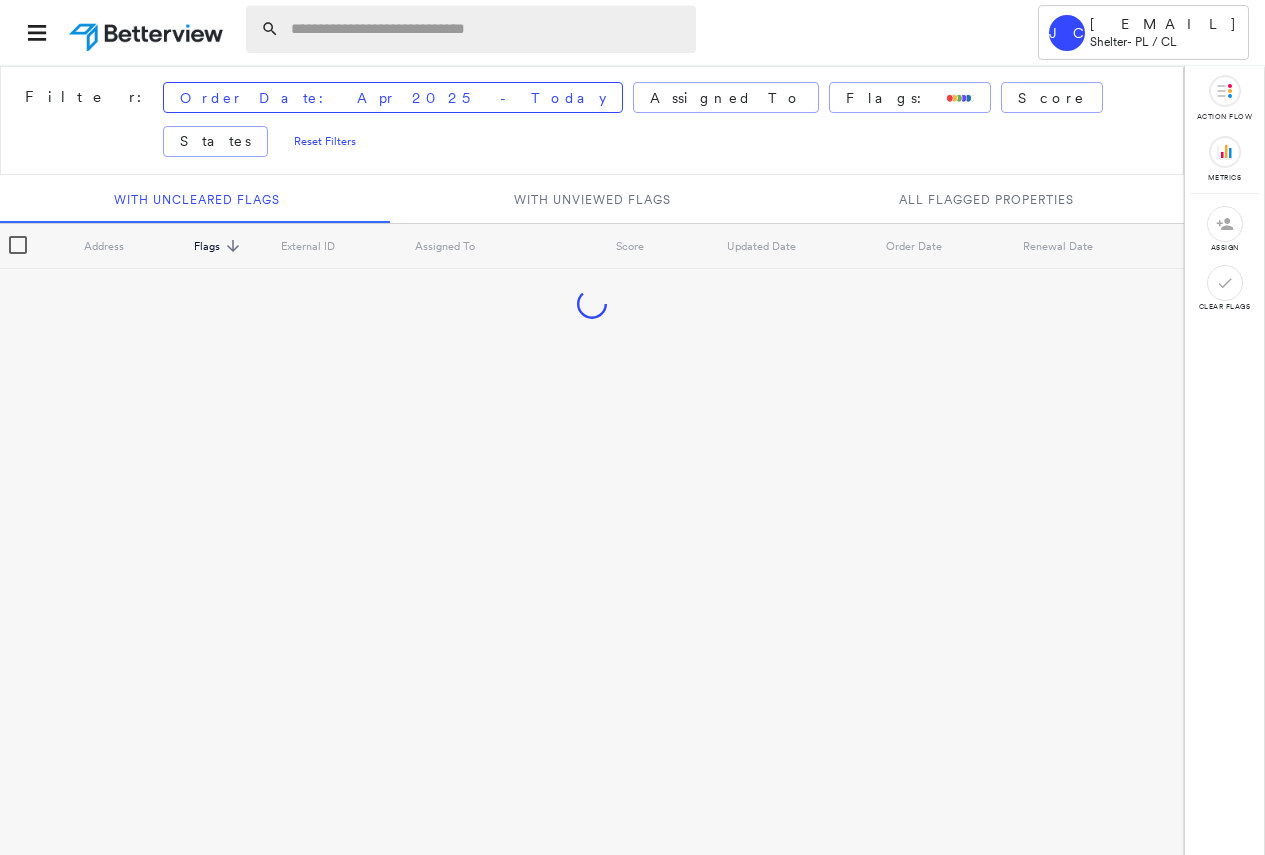 click at bounding box center (487, 29) 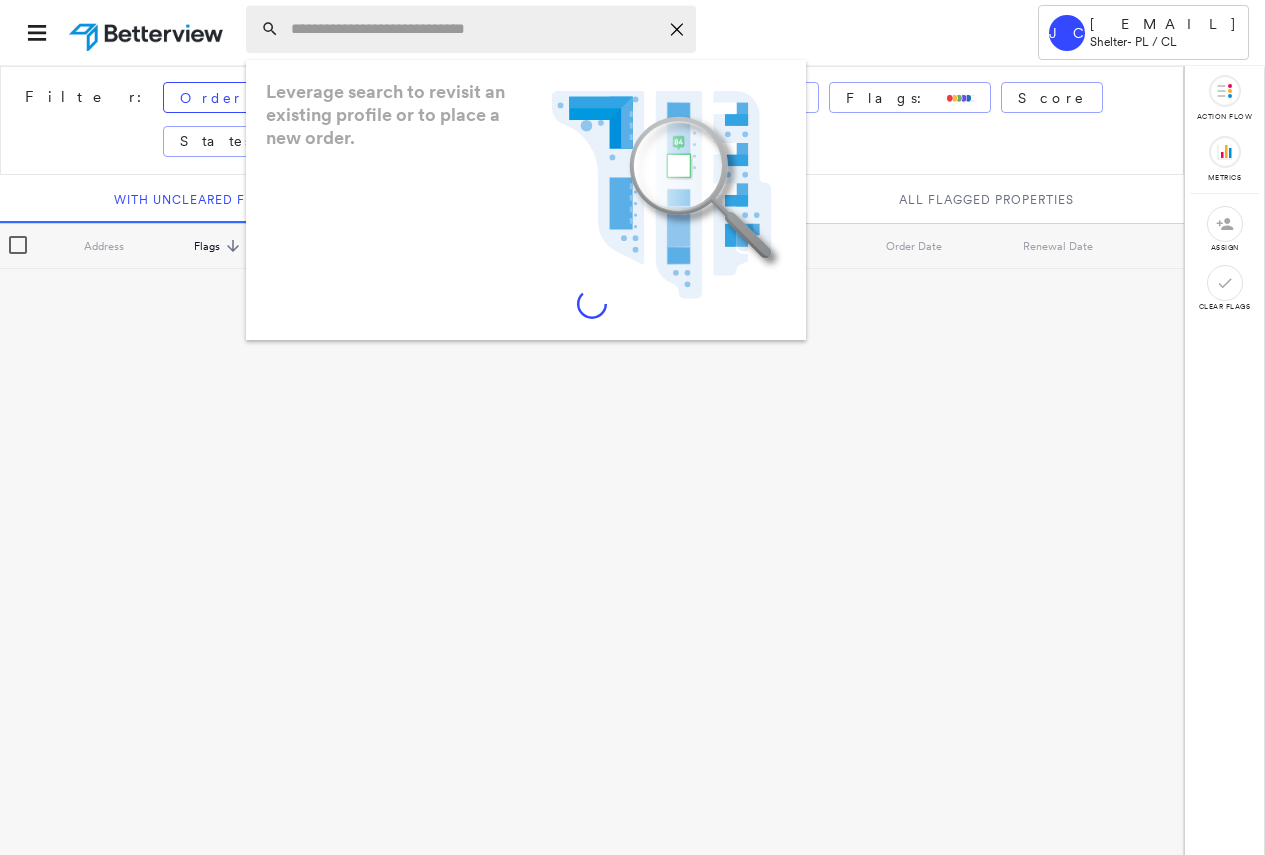 paste on "**********" 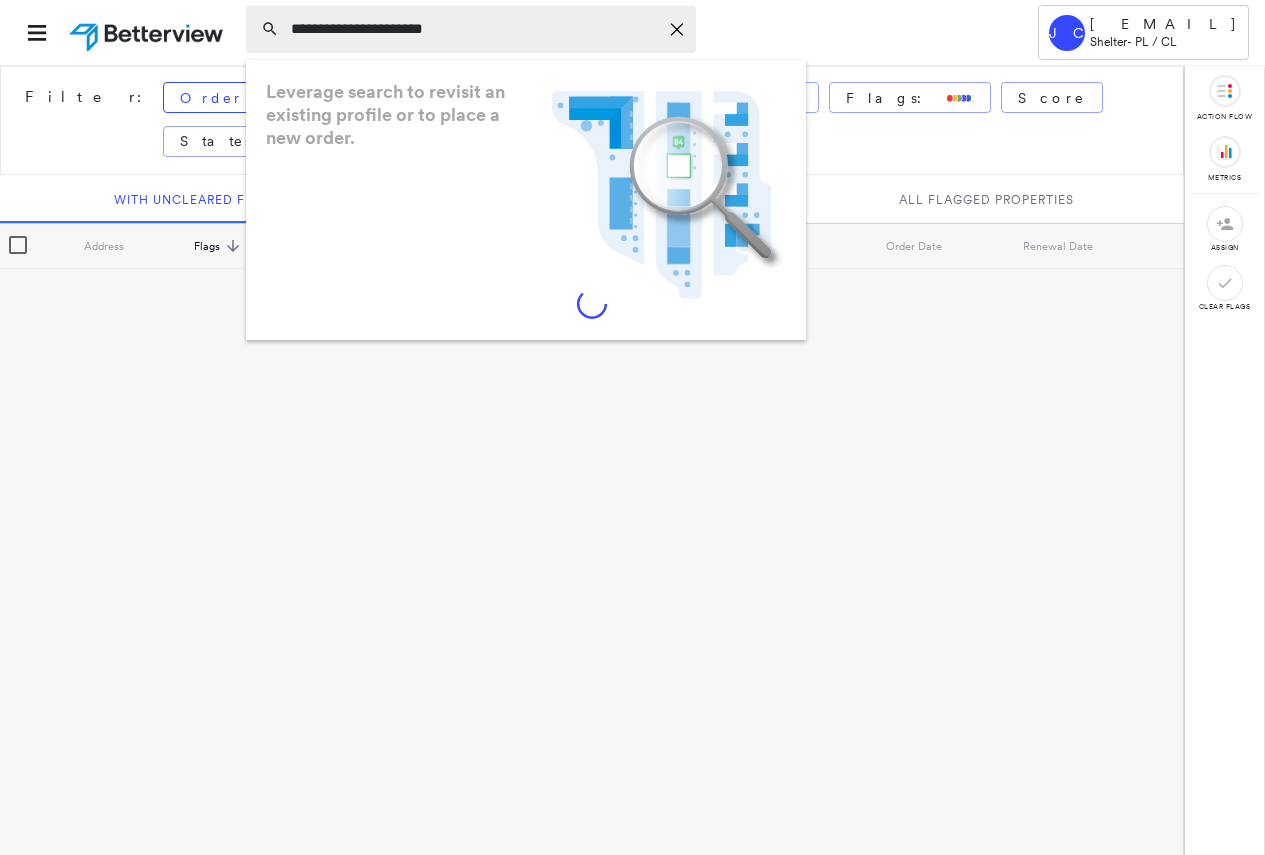 type on "**********" 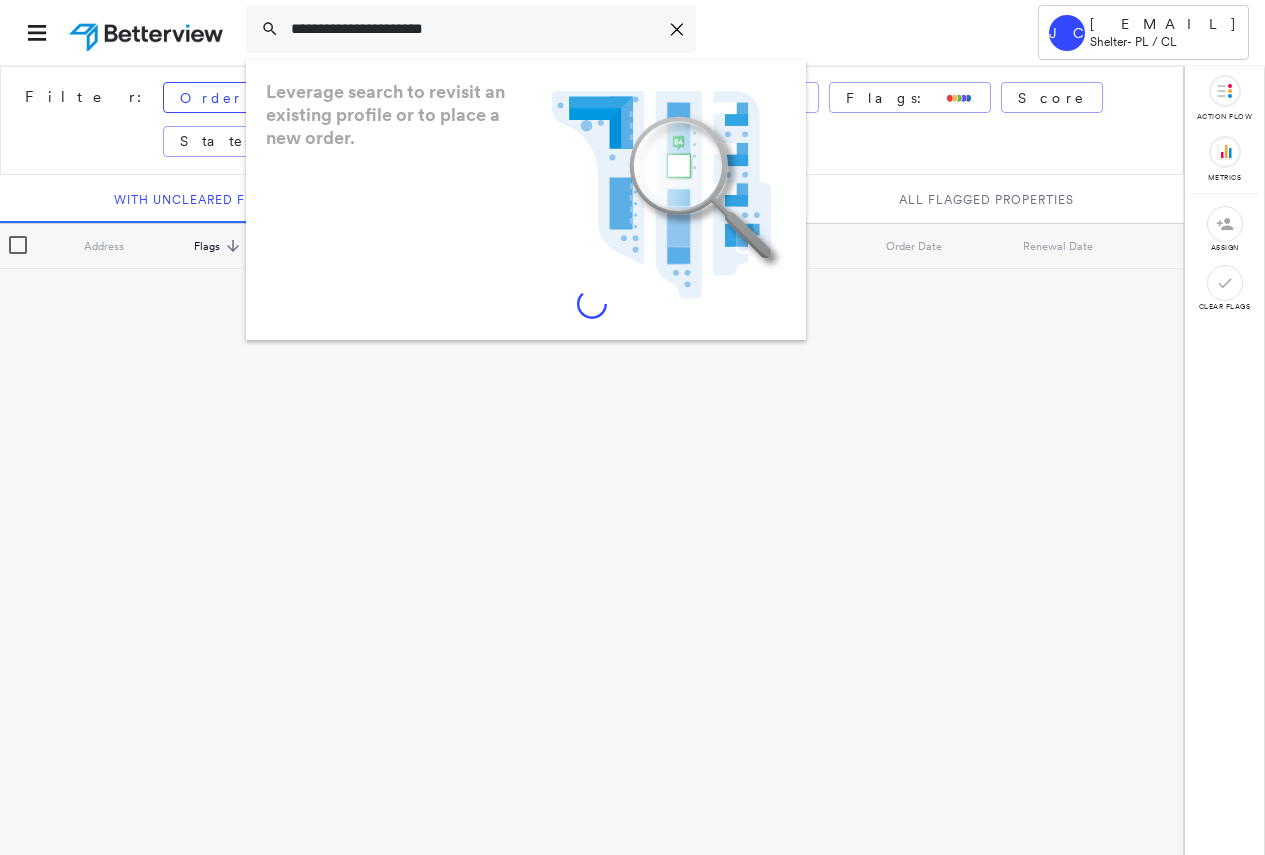drag, startPoint x: 402, startPoint y: 39, endPoint x: 445, endPoint y: 280, distance: 244.80605 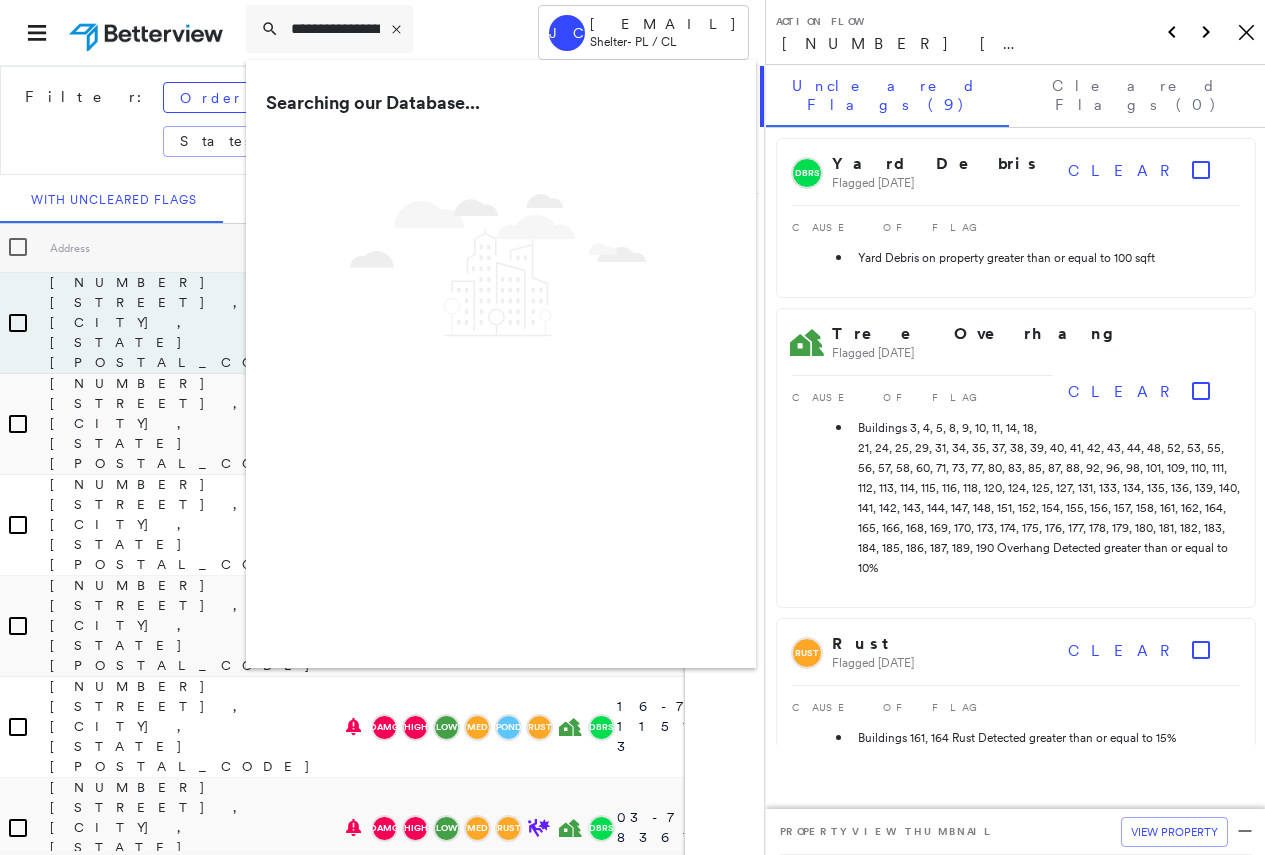 click on "Icon_Closemodal" 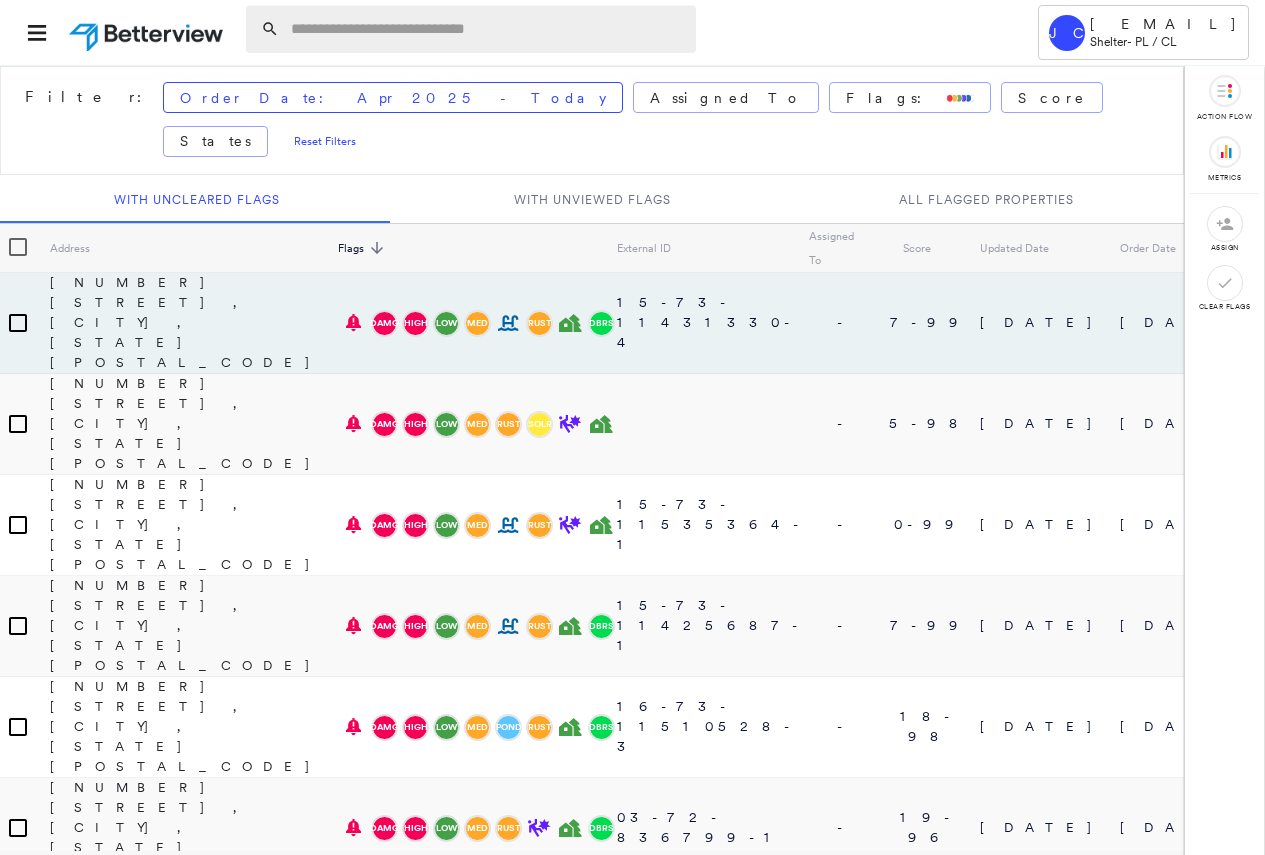 click at bounding box center (487, 29) 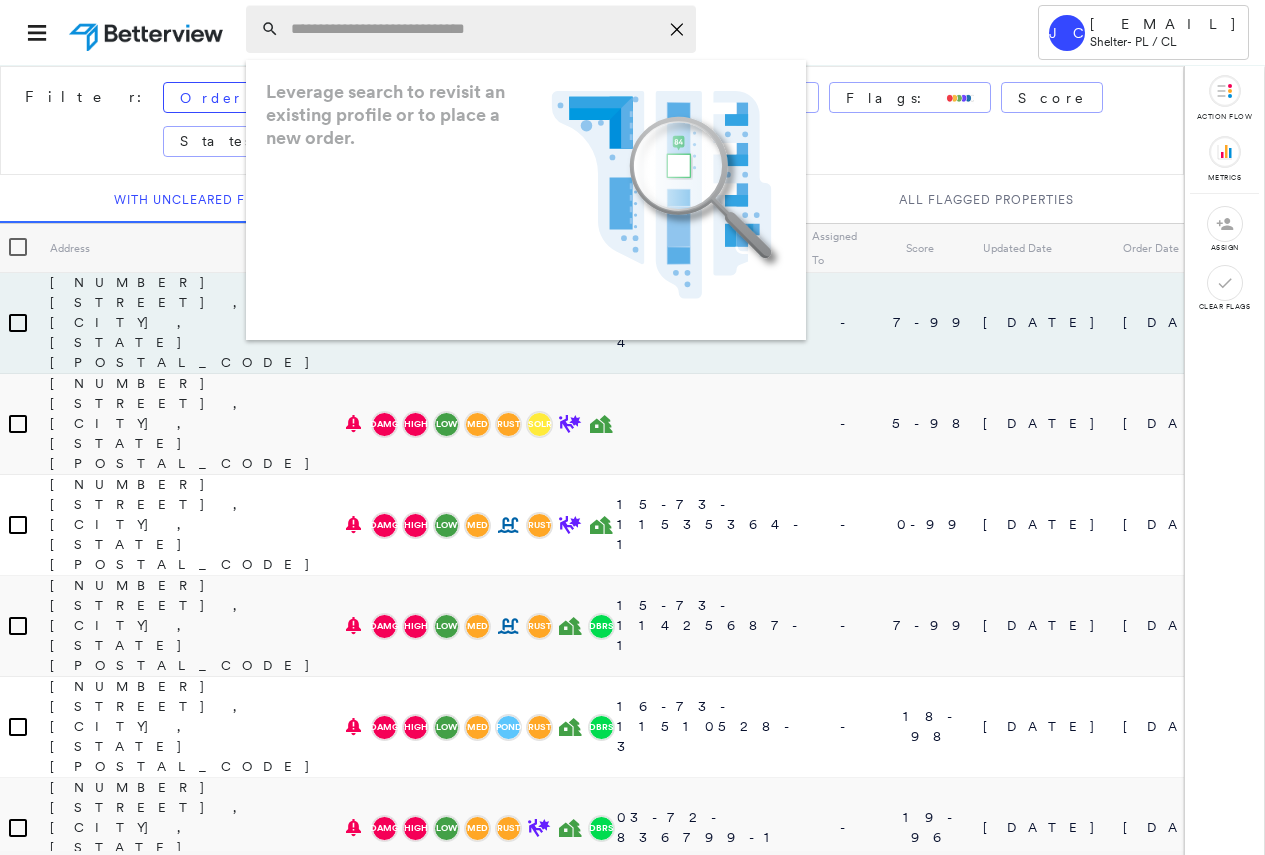 paste on "**********" 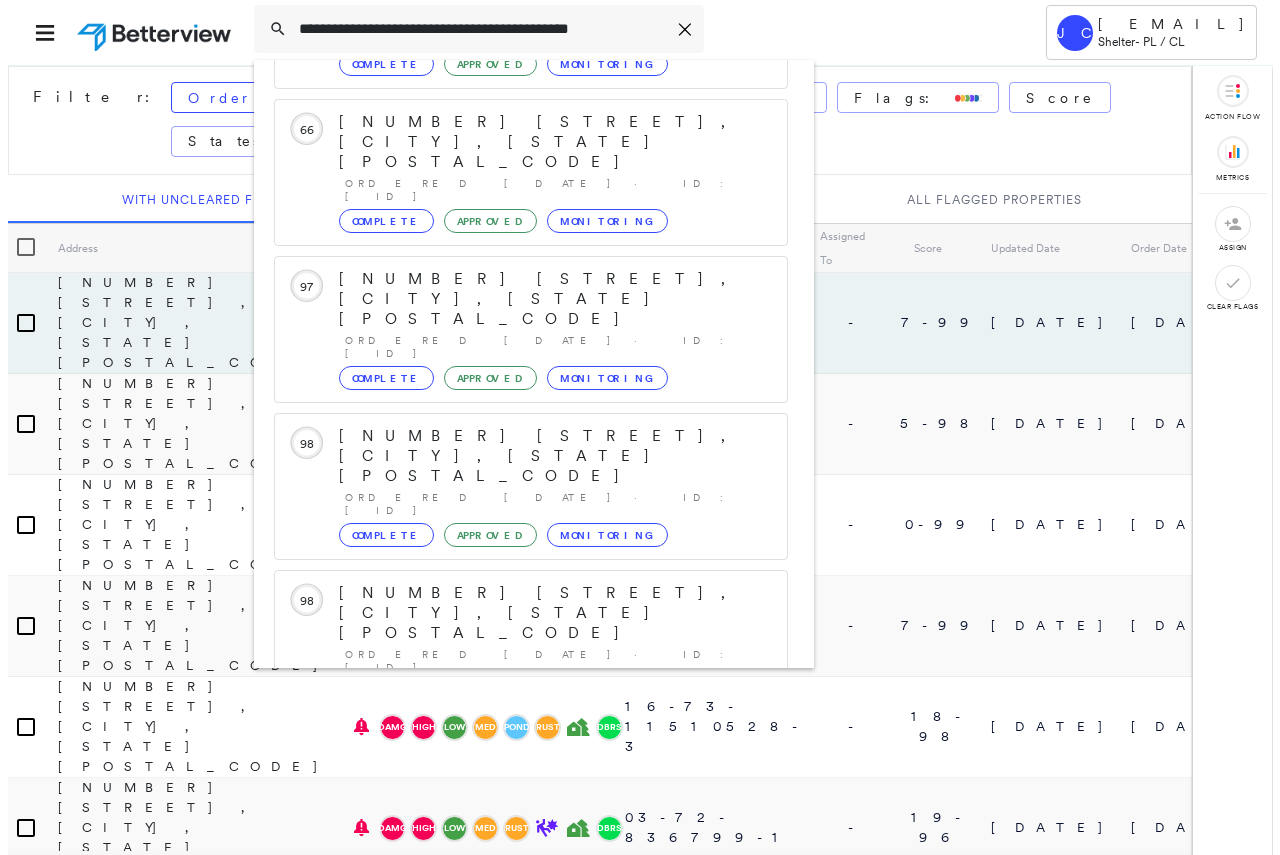 scroll, scrollTop: 213, scrollLeft: 0, axis: vertical 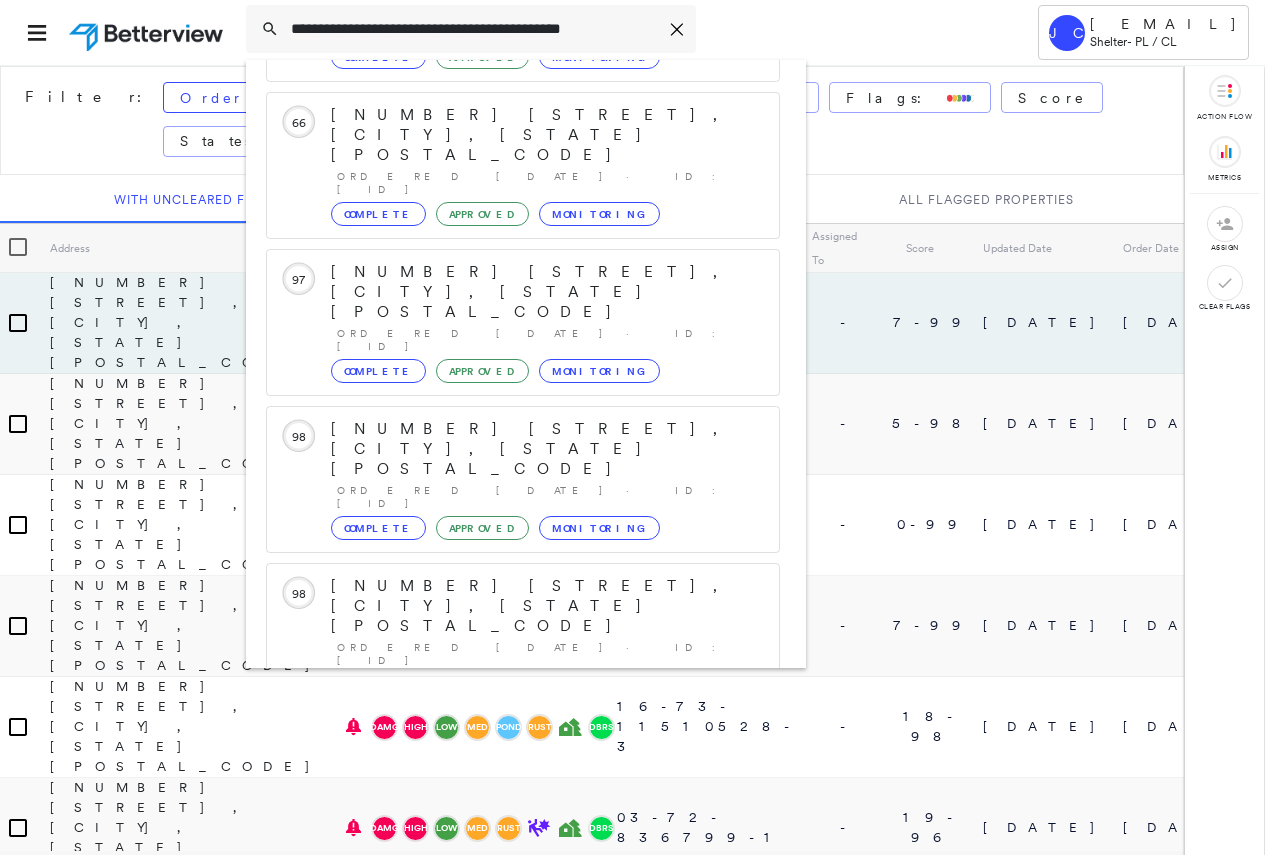 type on "**********" 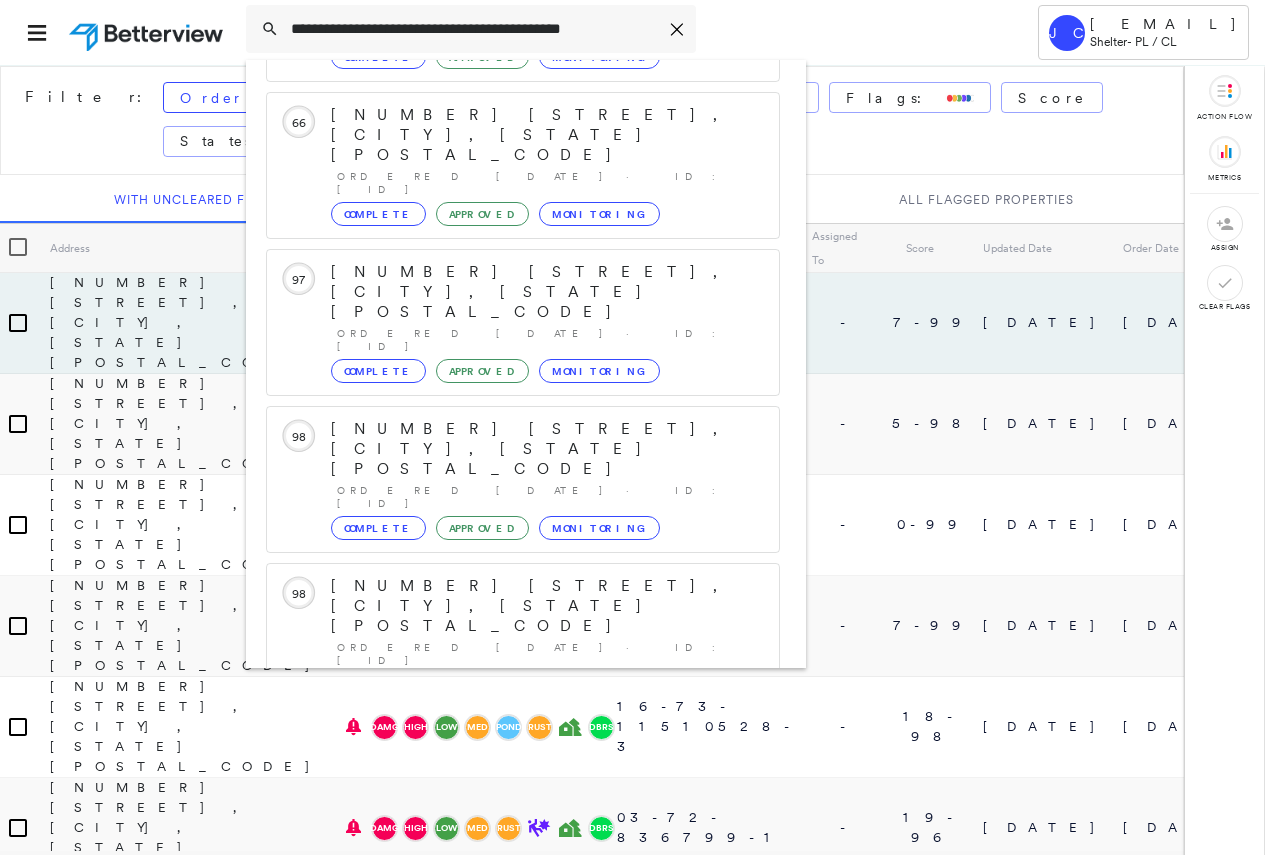 click on "6336 Borah Hill Rd SE, Sugar Grove, Ohio 43155, USA" at bounding box center (501, 898) 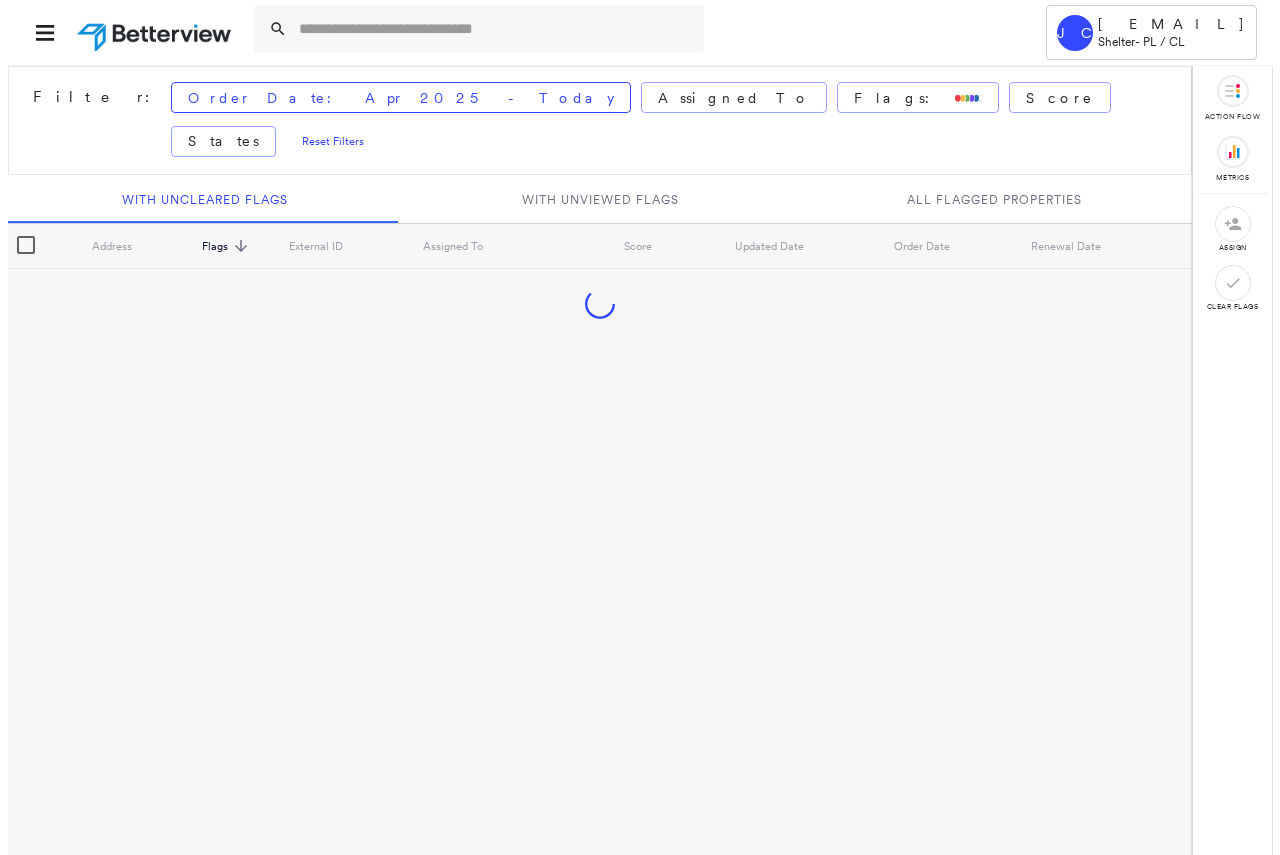 scroll, scrollTop: 0, scrollLeft: 0, axis: both 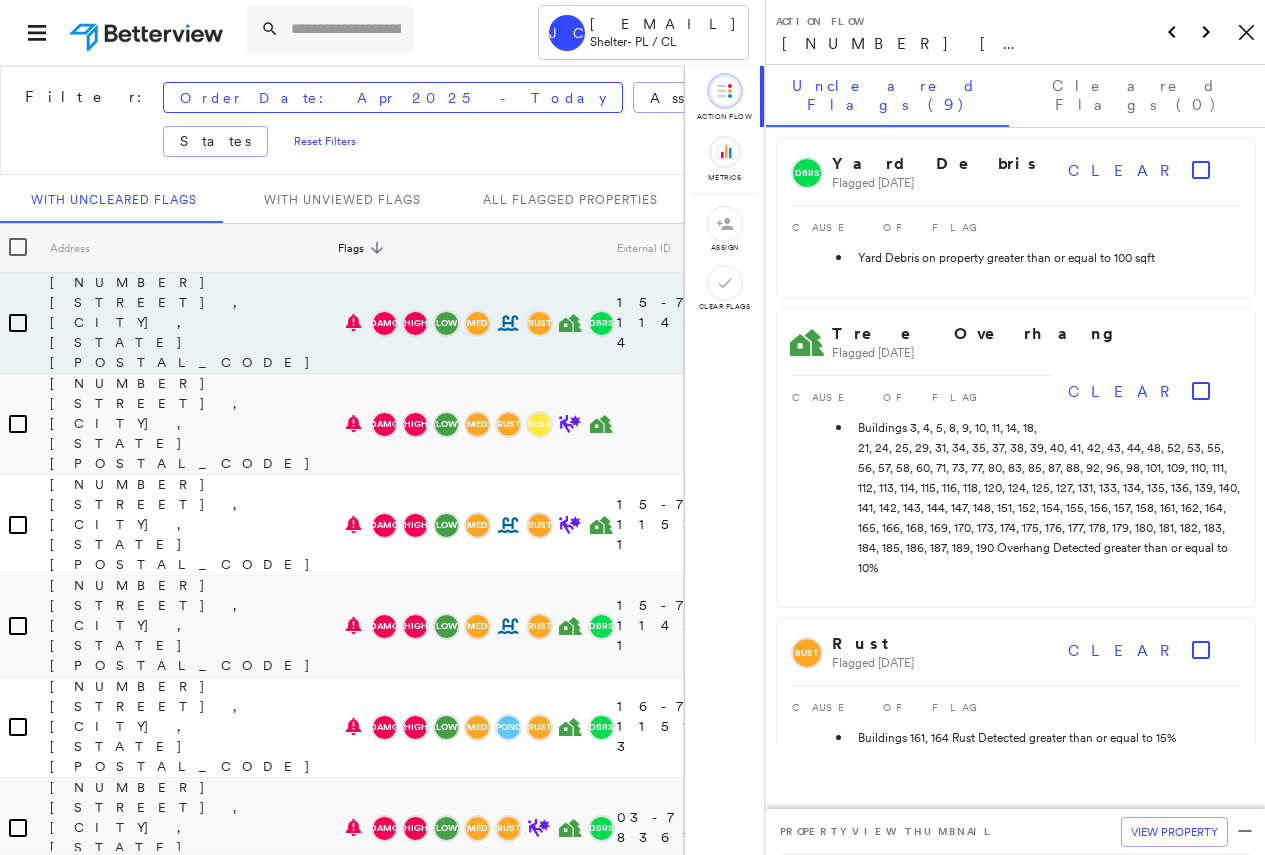 click on "Icon_Closemodal" 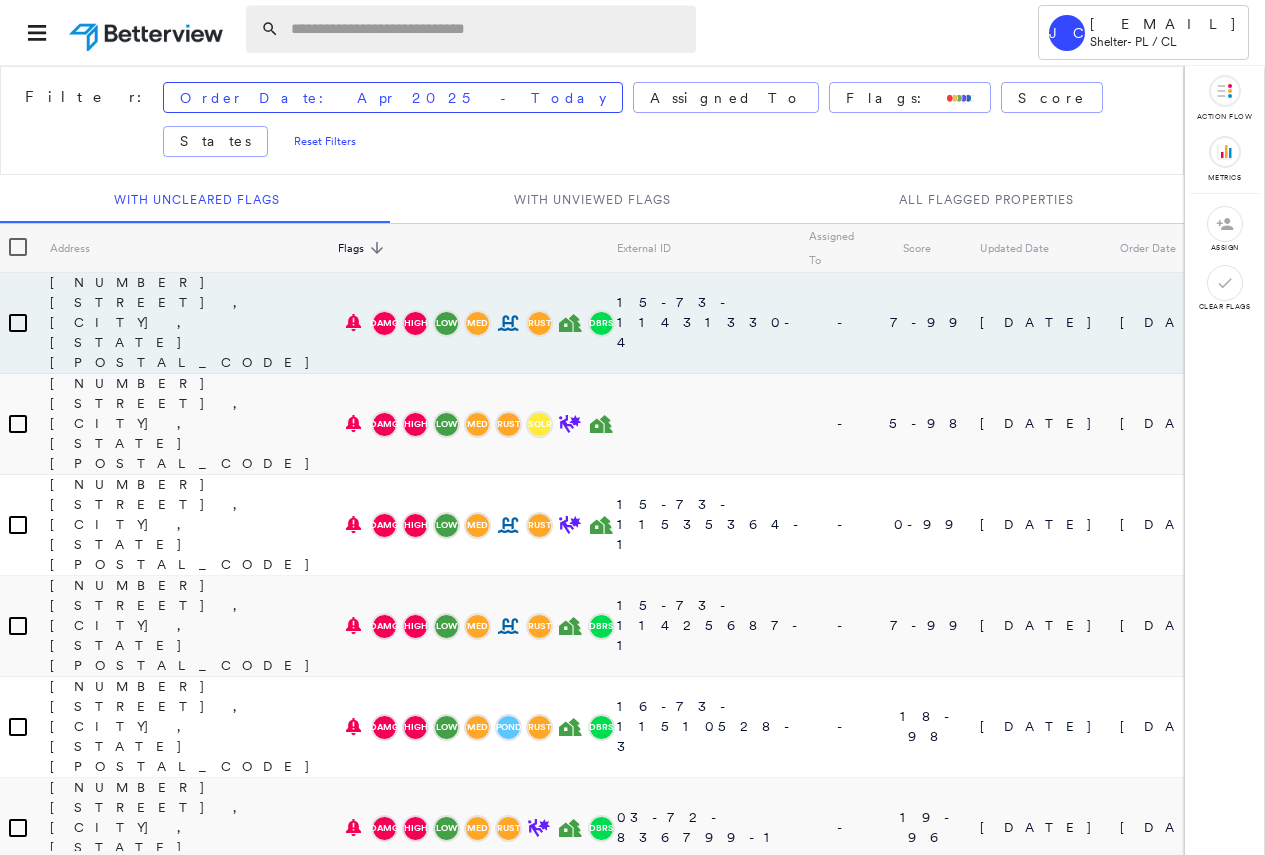 click at bounding box center [487, 29] 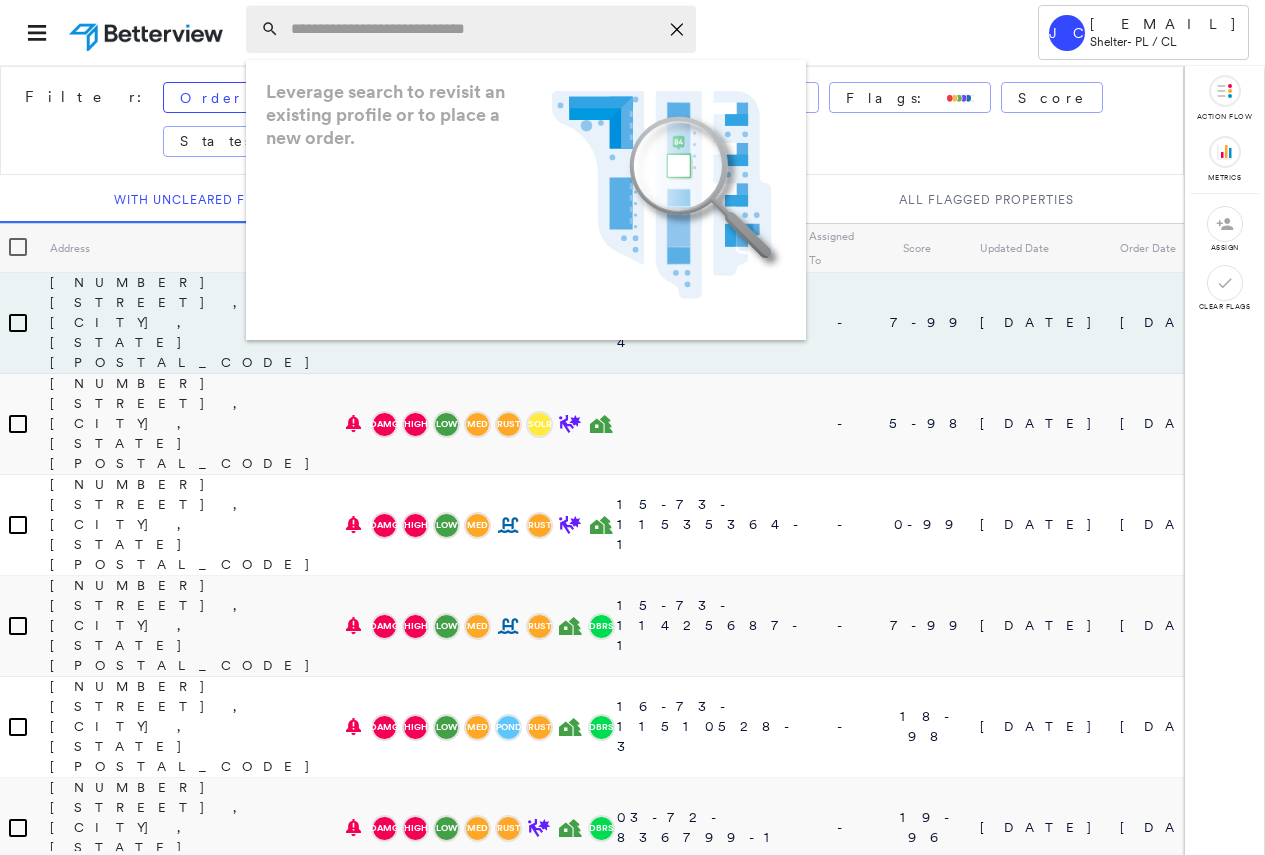 paste on "**********" 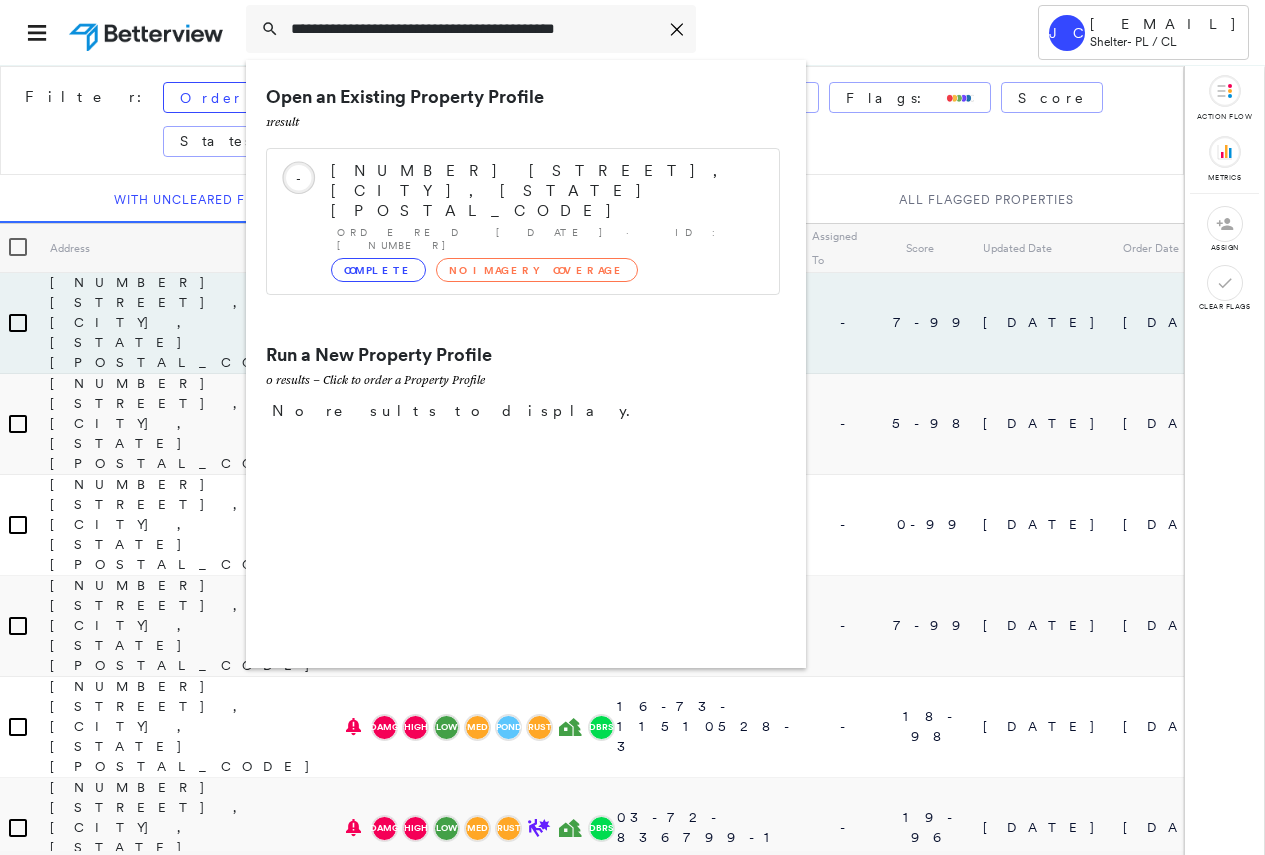 type on "**********" 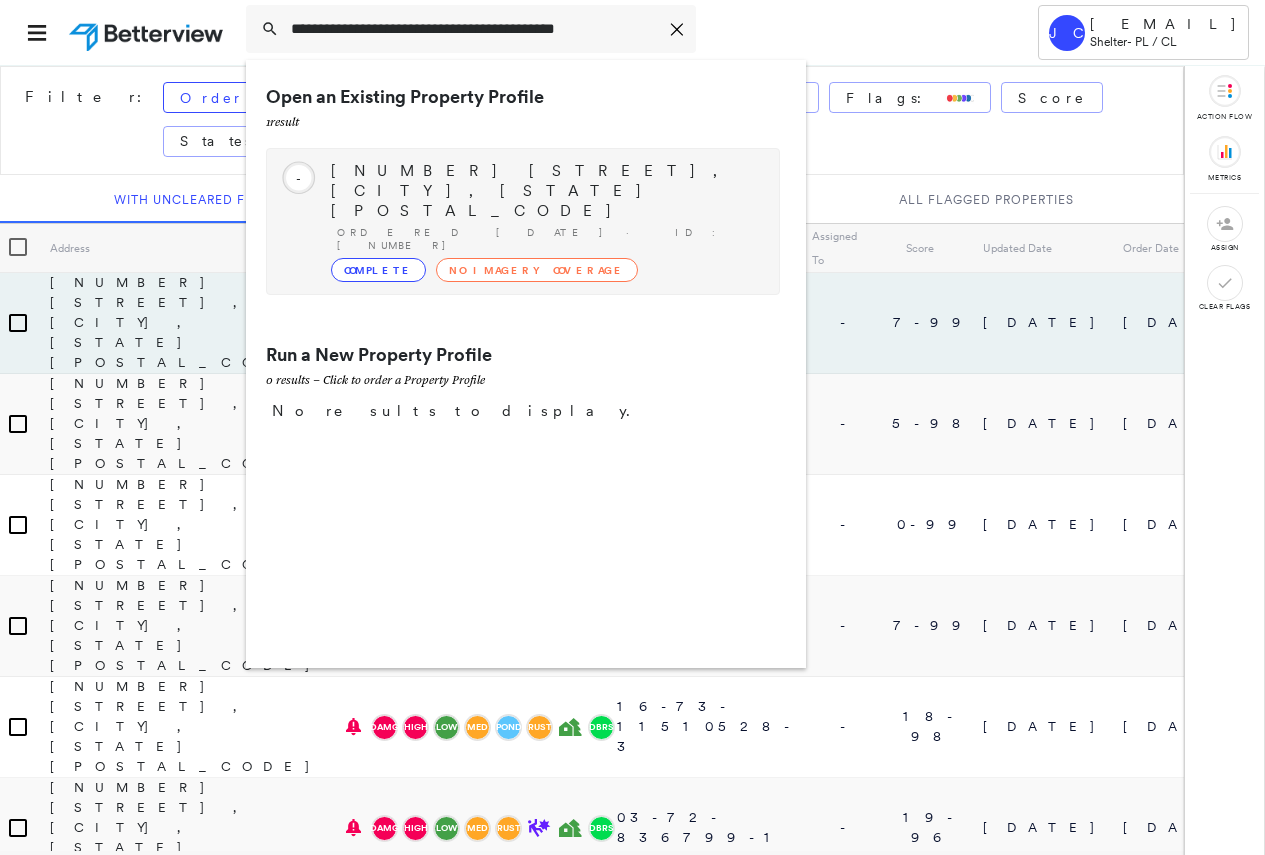 click on "2981 FLAGDALE RD S, JUNCTION CITY, OH 43748 Ordered 09/16/24 · ID: 271340110462800008 Complete No Imagery Coverage" at bounding box center (545, 221) 